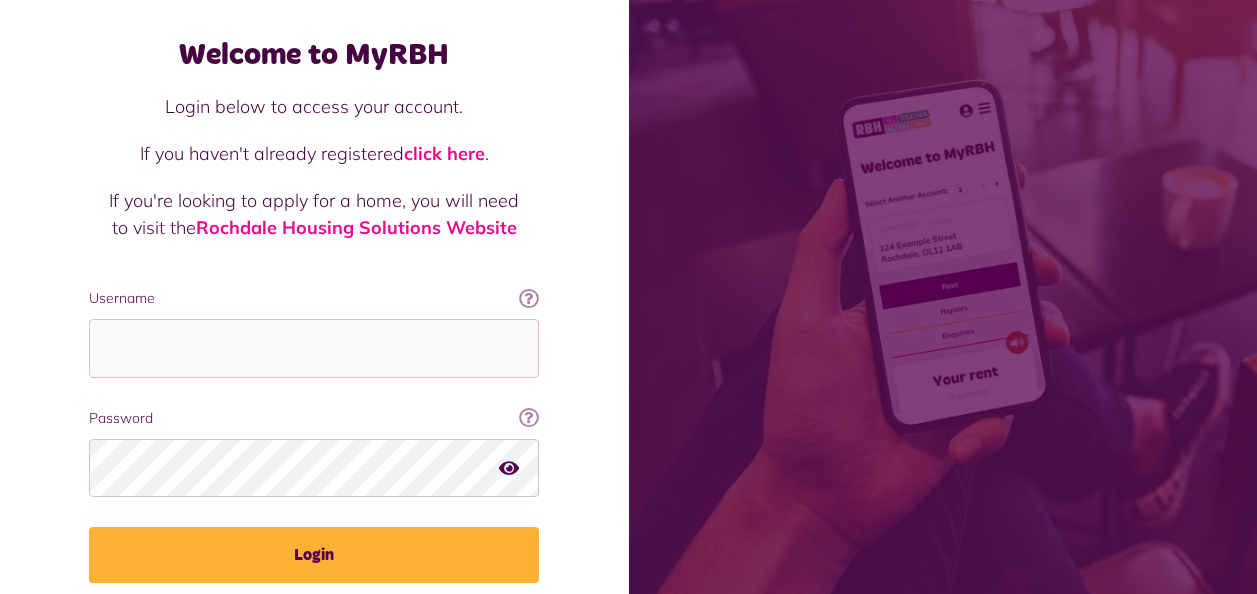 scroll, scrollTop: 174, scrollLeft: 0, axis: vertical 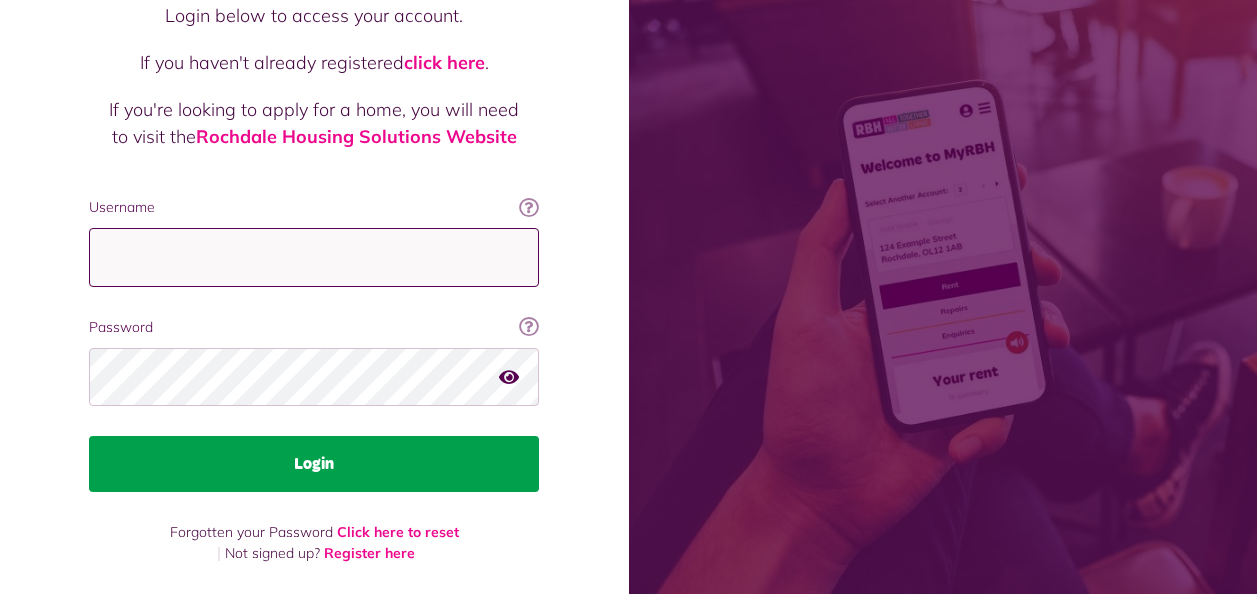 type on "**********" 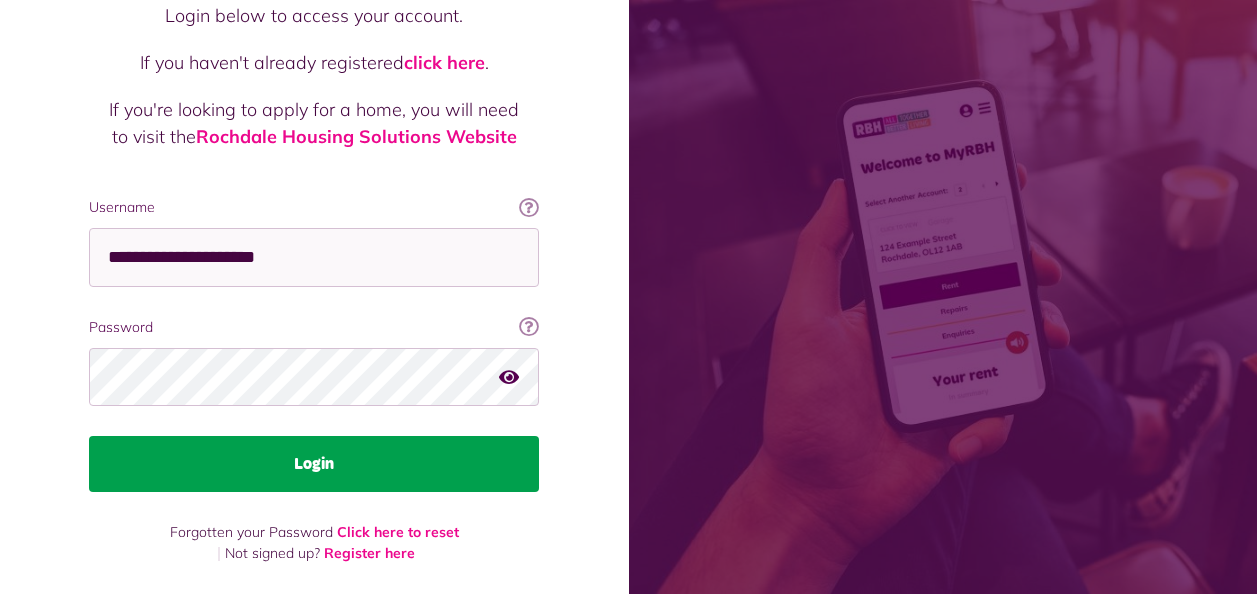 click on "Login" at bounding box center (314, 464) 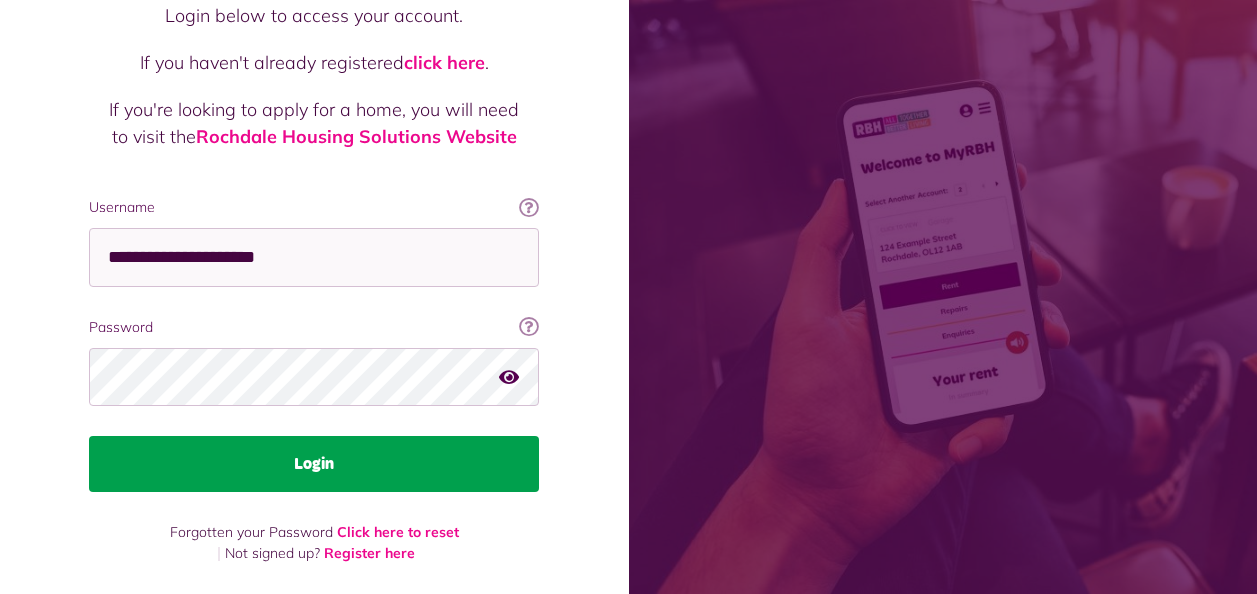 click on "Login" at bounding box center (314, 464) 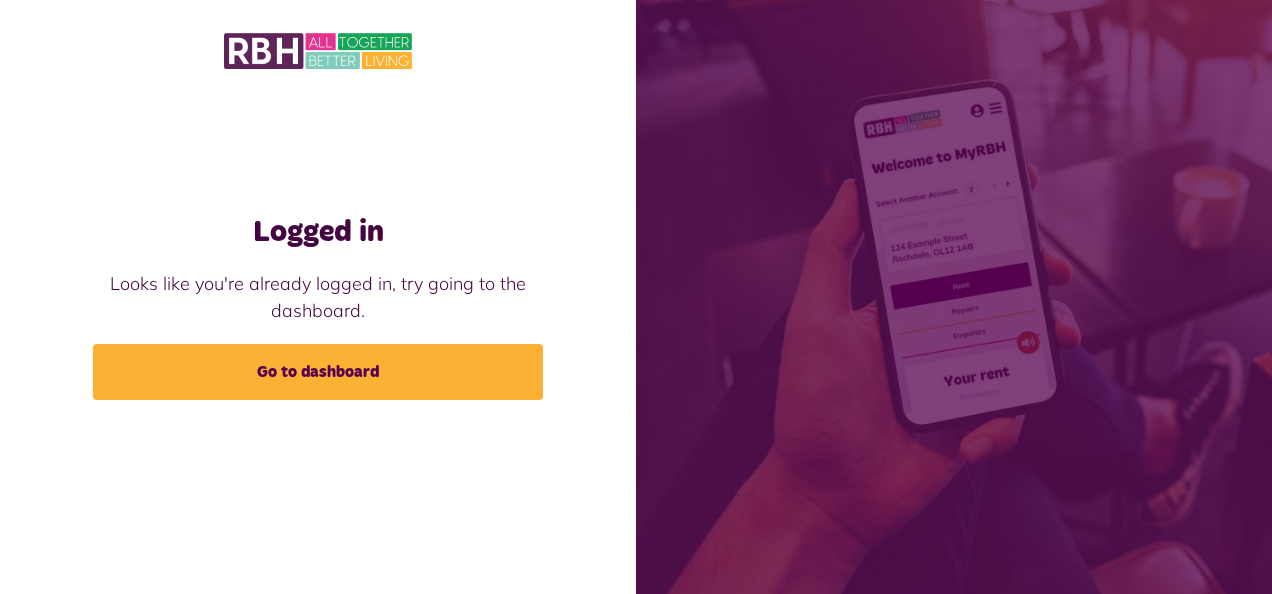 scroll, scrollTop: 0, scrollLeft: 0, axis: both 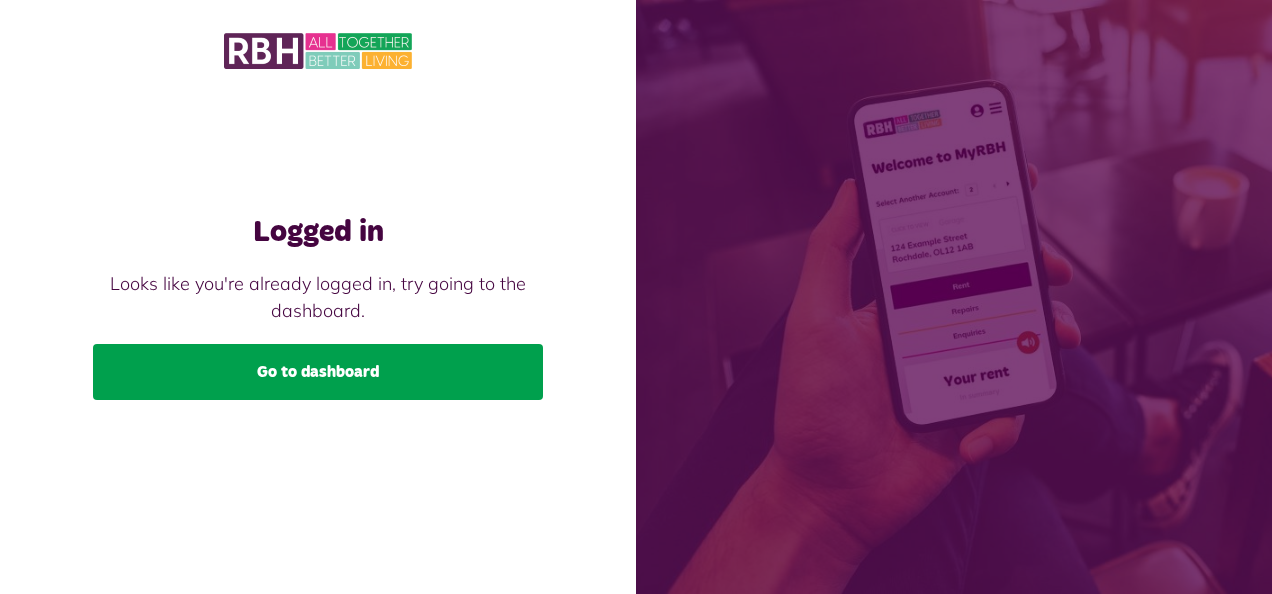 click on "Go to dashboard" at bounding box center [318, 372] 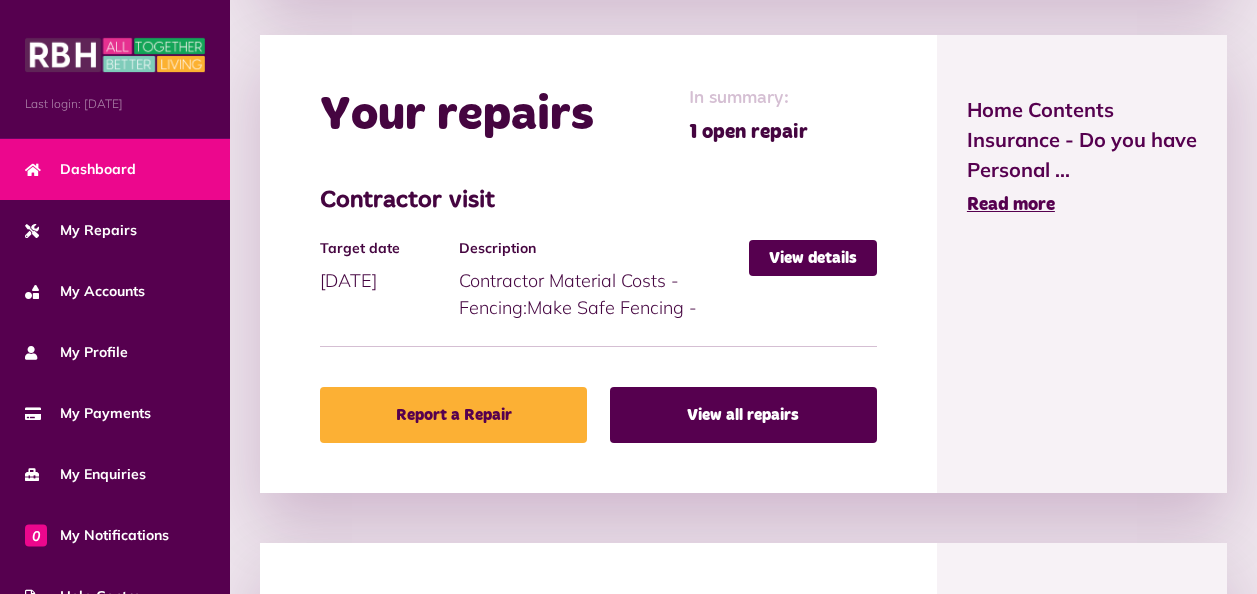 scroll, scrollTop: 483, scrollLeft: 0, axis: vertical 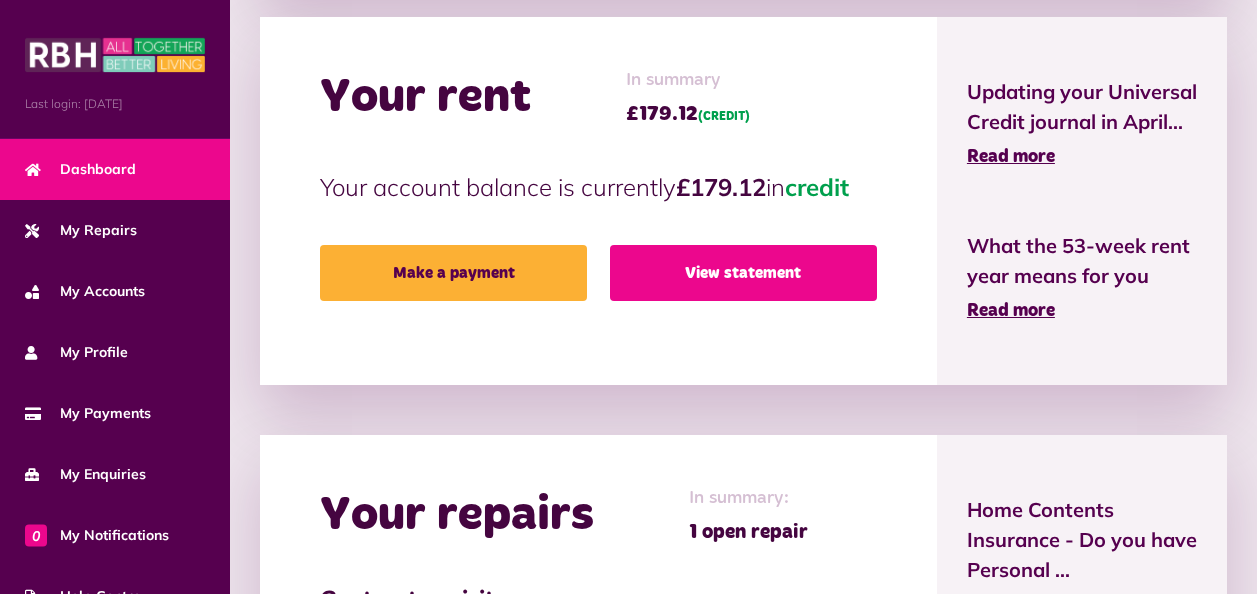 click on "View statement" at bounding box center [743, 273] 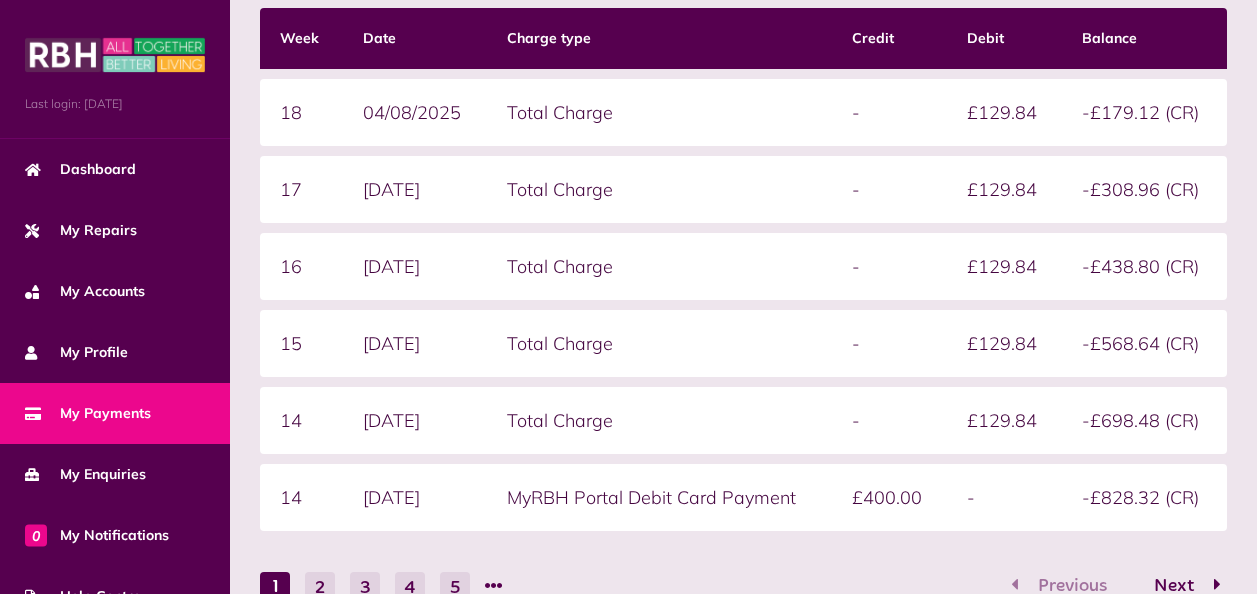 scroll, scrollTop: 574, scrollLeft: 0, axis: vertical 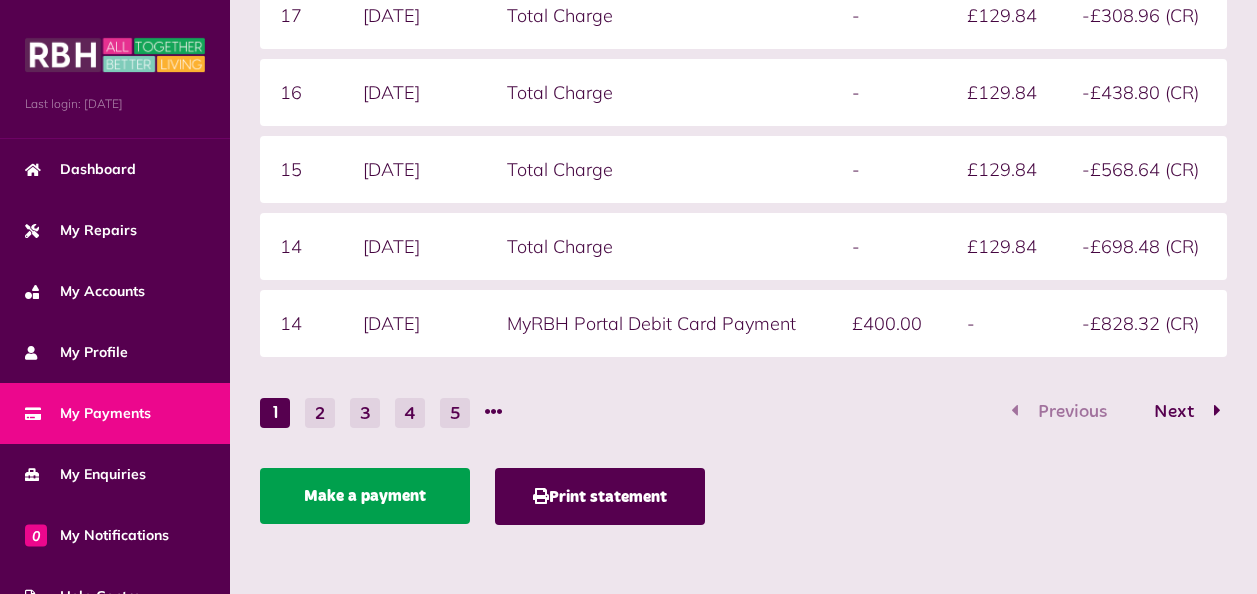click on "Make a payment" at bounding box center (365, 496) 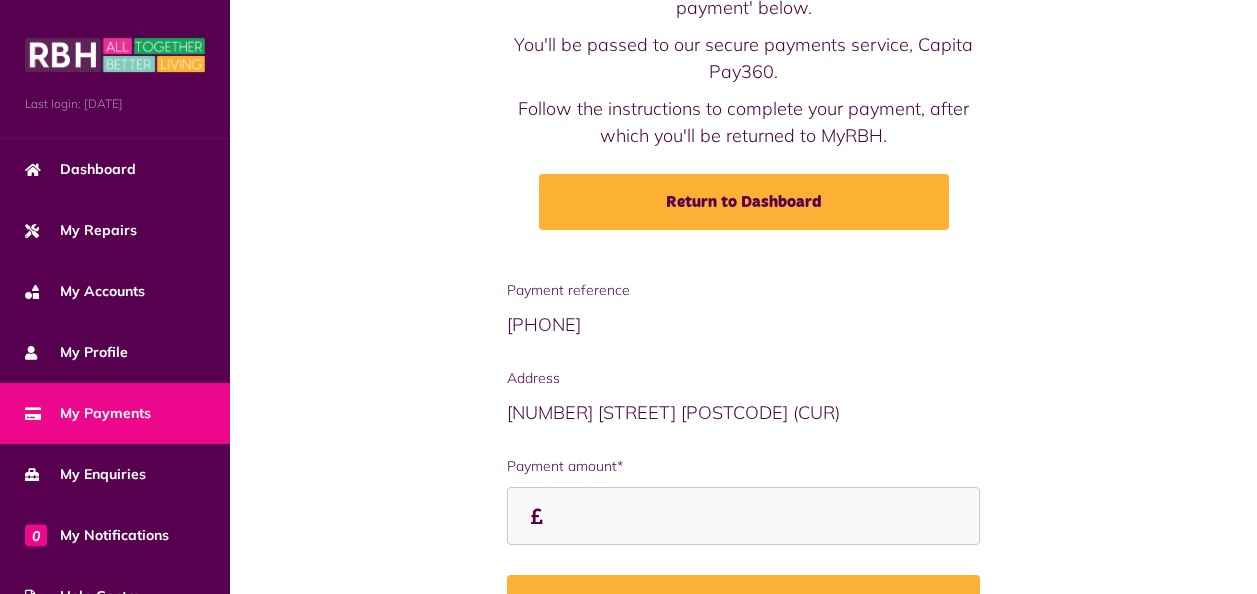 scroll, scrollTop: 200, scrollLeft: 0, axis: vertical 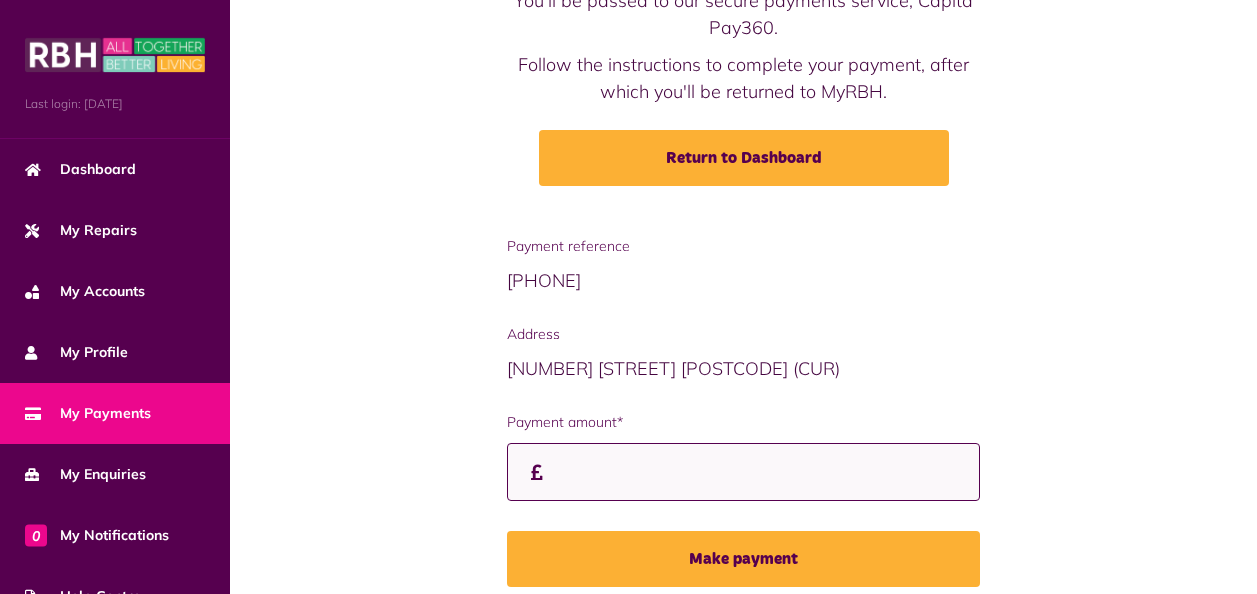 click on "Payment amount*" at bounding box center (744, 472) 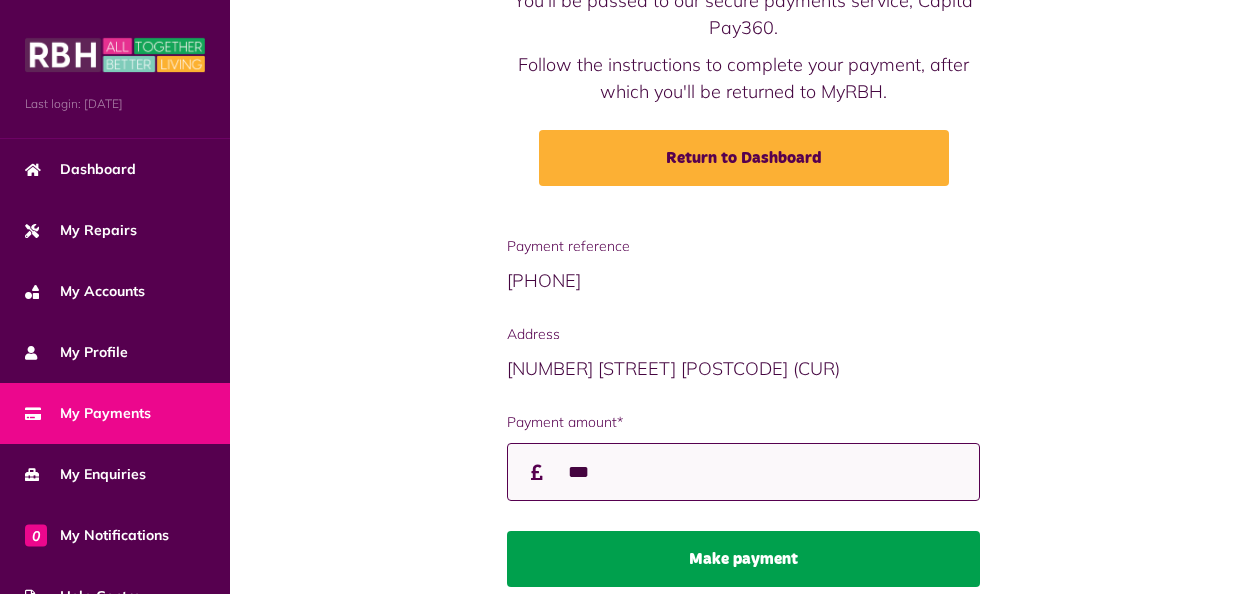 type on "***" 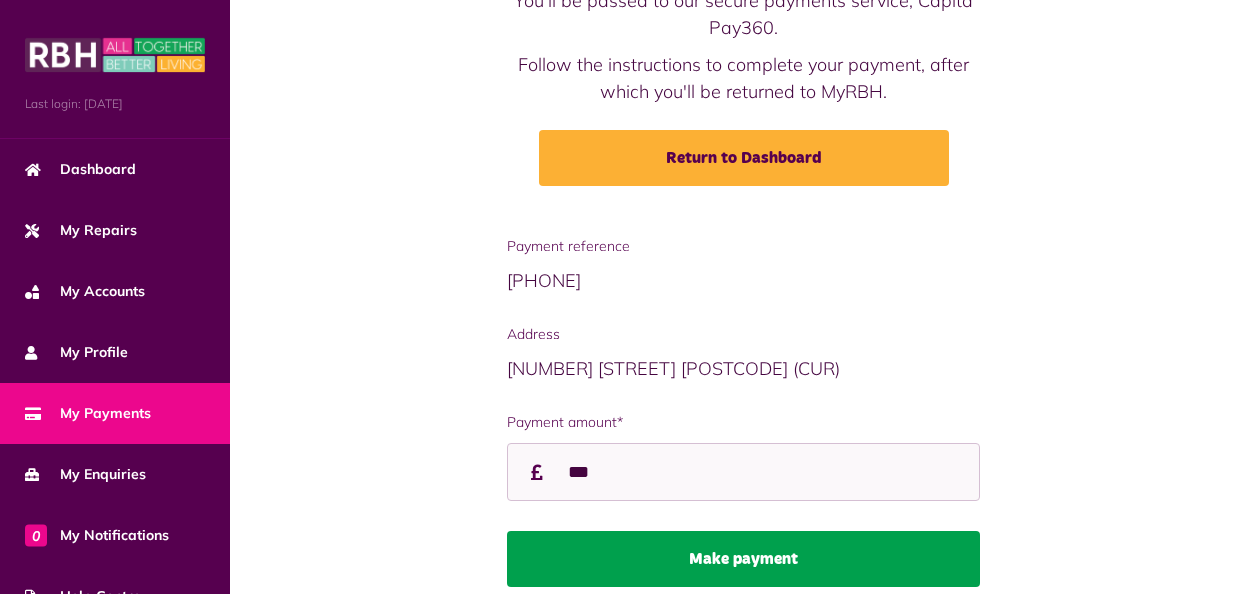 click on "Make payment" at bounding box center (744, 559) 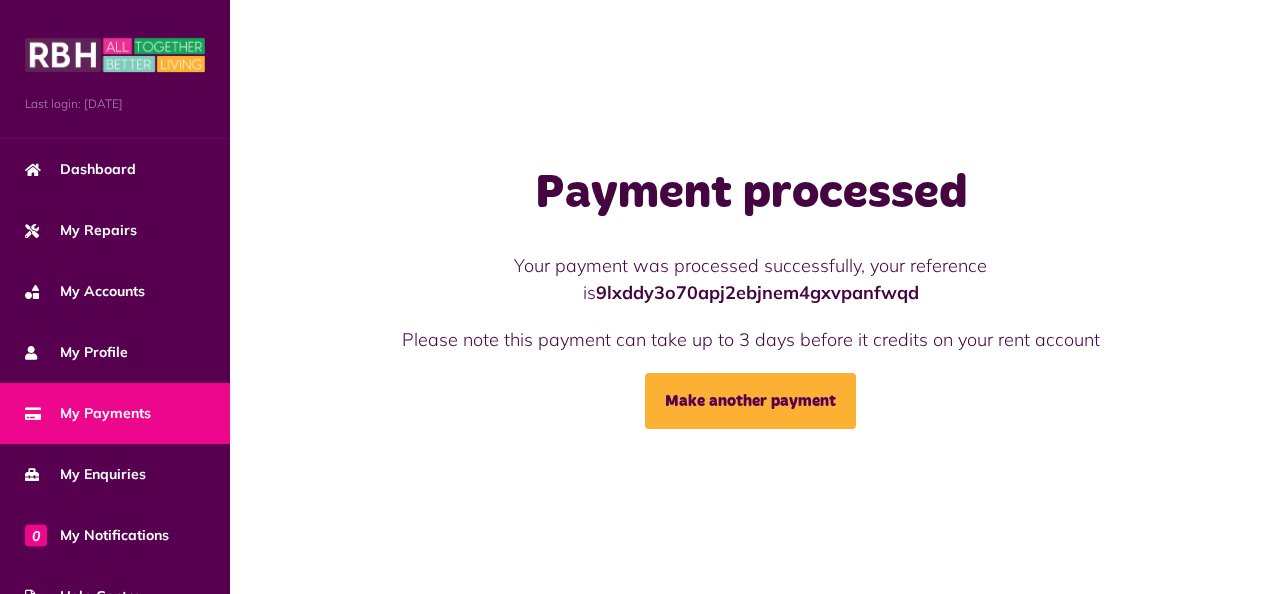 scroll, scrollTop: 0, scrollLeft: 0, axis: both 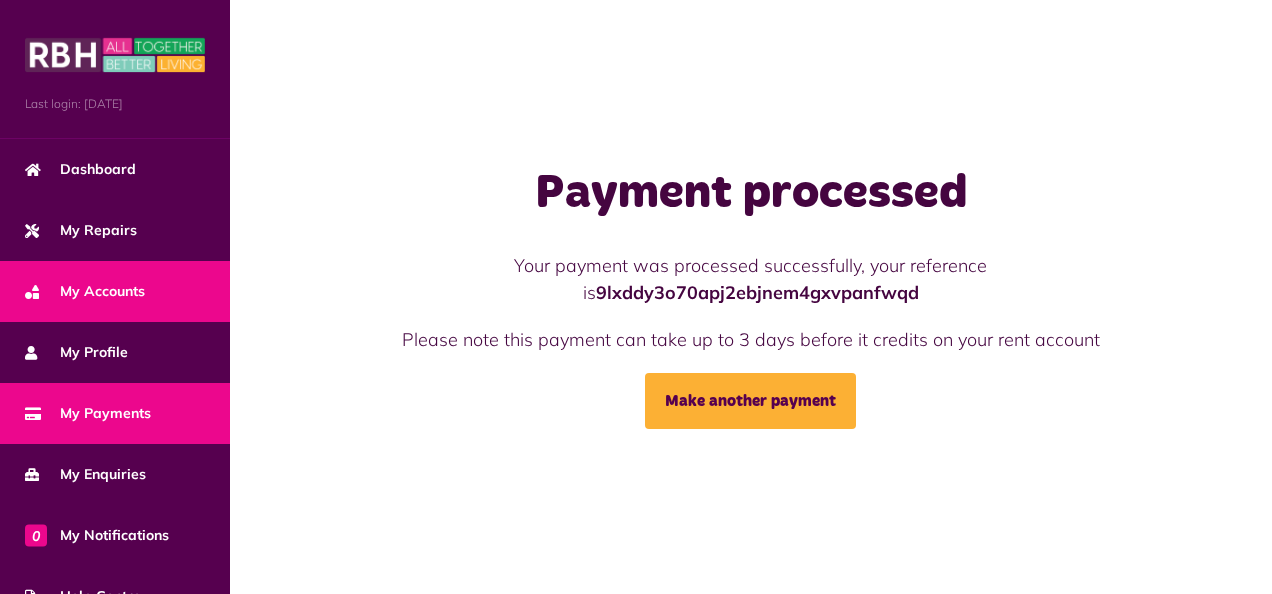click on "My Accounts" at bounding box center (115, 291) 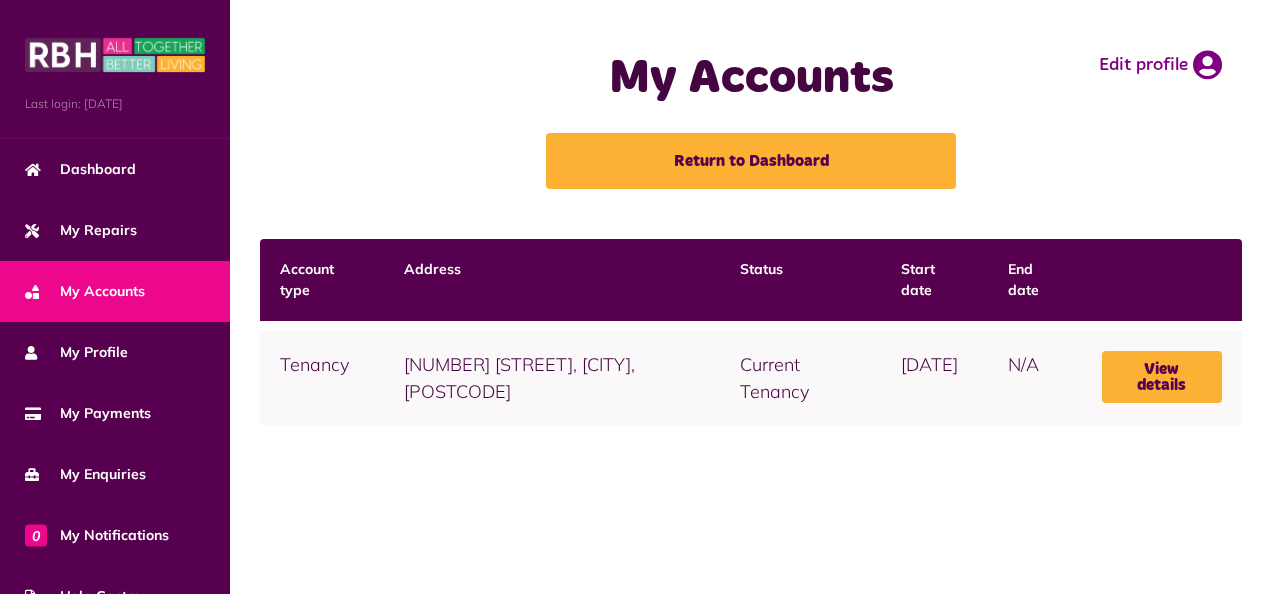 scroll, scrollTop: 0, scrollLeft: 0, axis: both 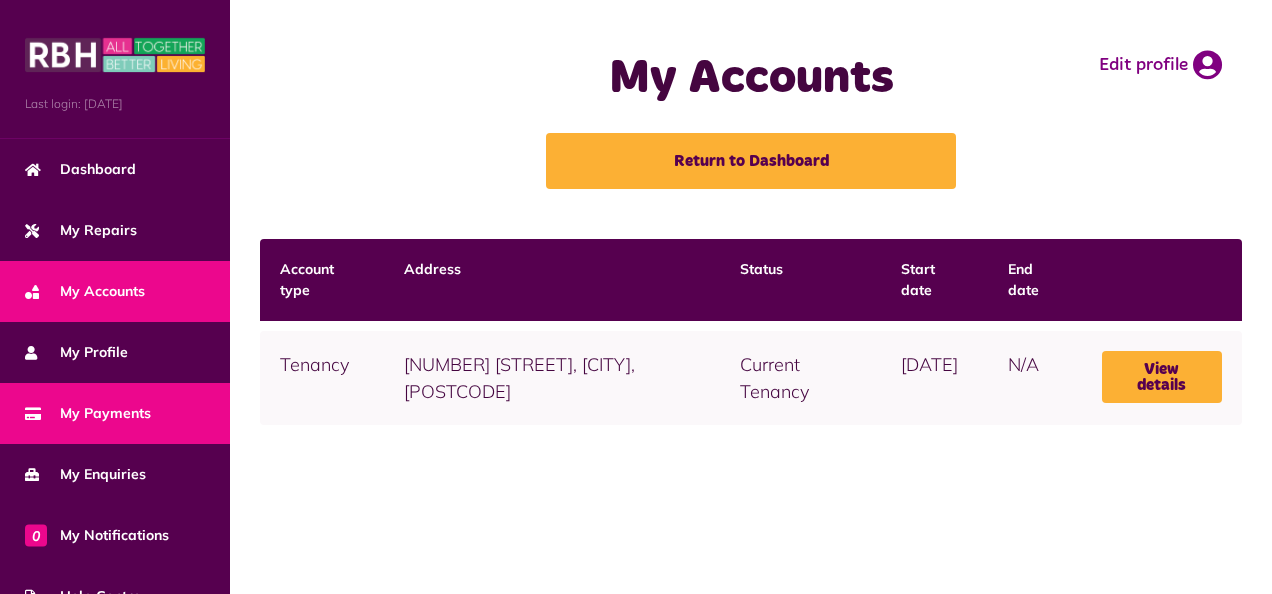 click on "My Payments" at bounding box center [115, 413] 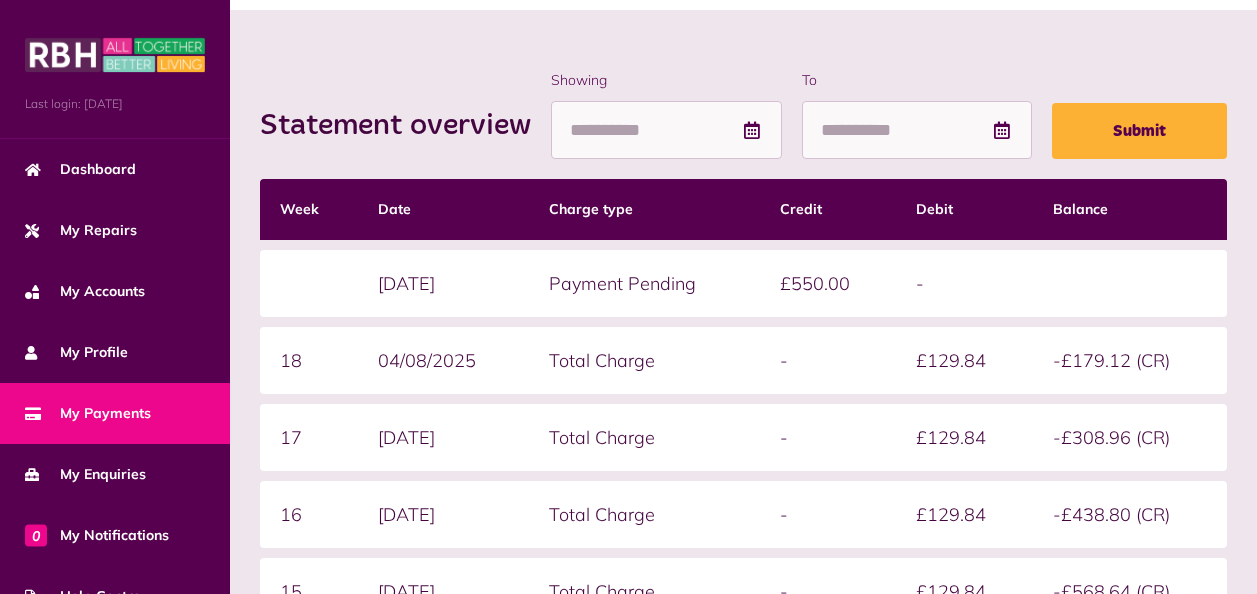 scroll, scrollTop: 0, scrollLeft: 0, axis: both 